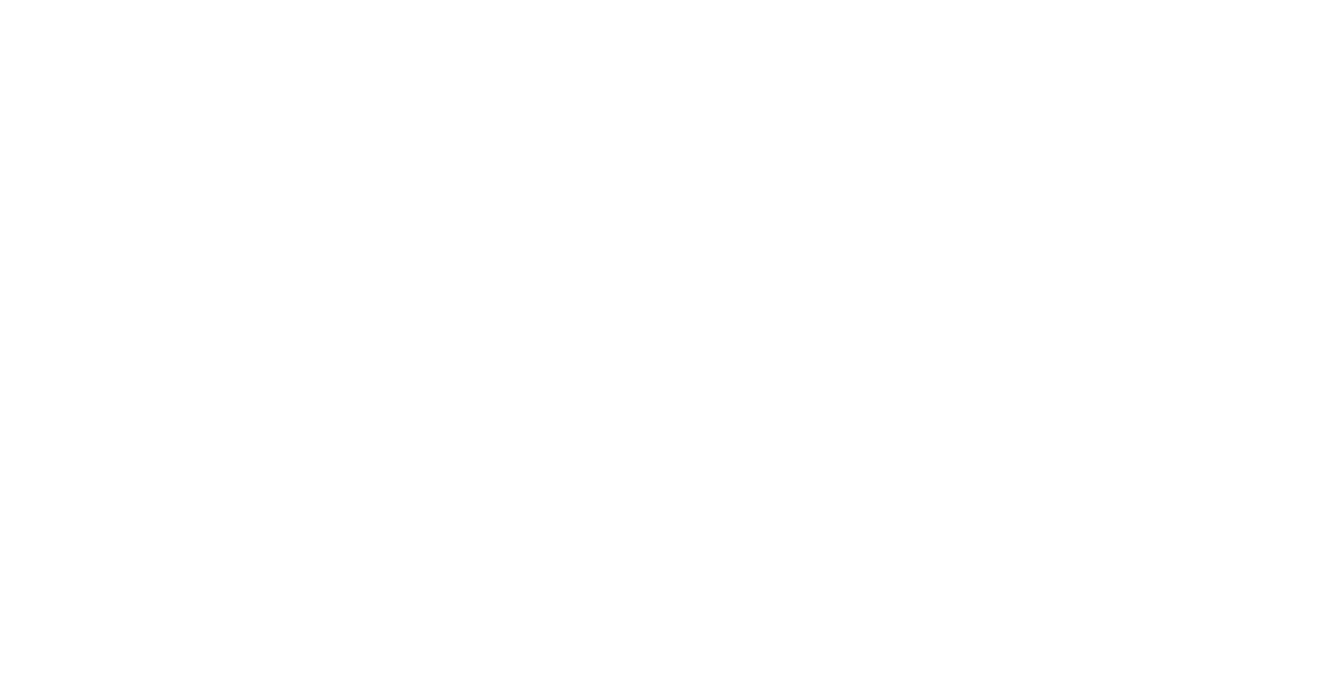 scroll, scrollTop: 0, scrollLeft: 0, axis: both 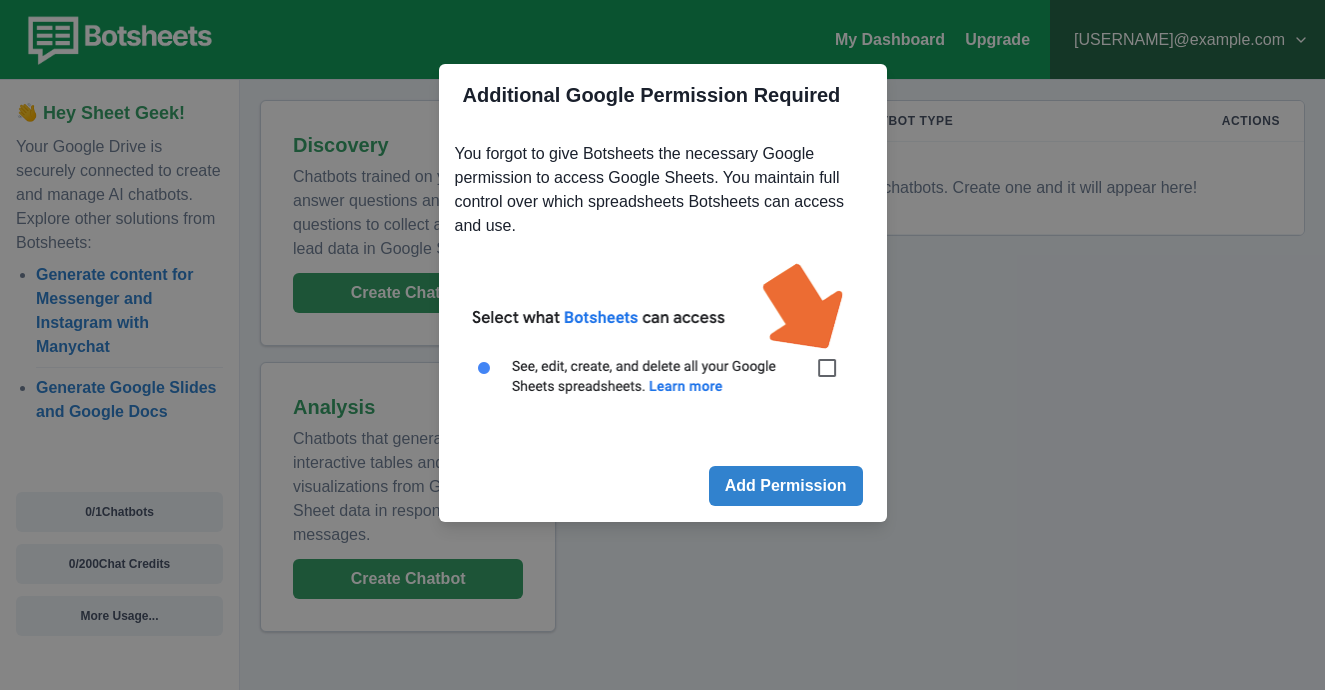 click on "Additional Google Permission Required You forgot to give Botsheets the necessary Google permission to access Google Sheets. You maintain full control over which spreadsheets Botsheets can access and use. Add Permission" at bounding box center [662, 345] 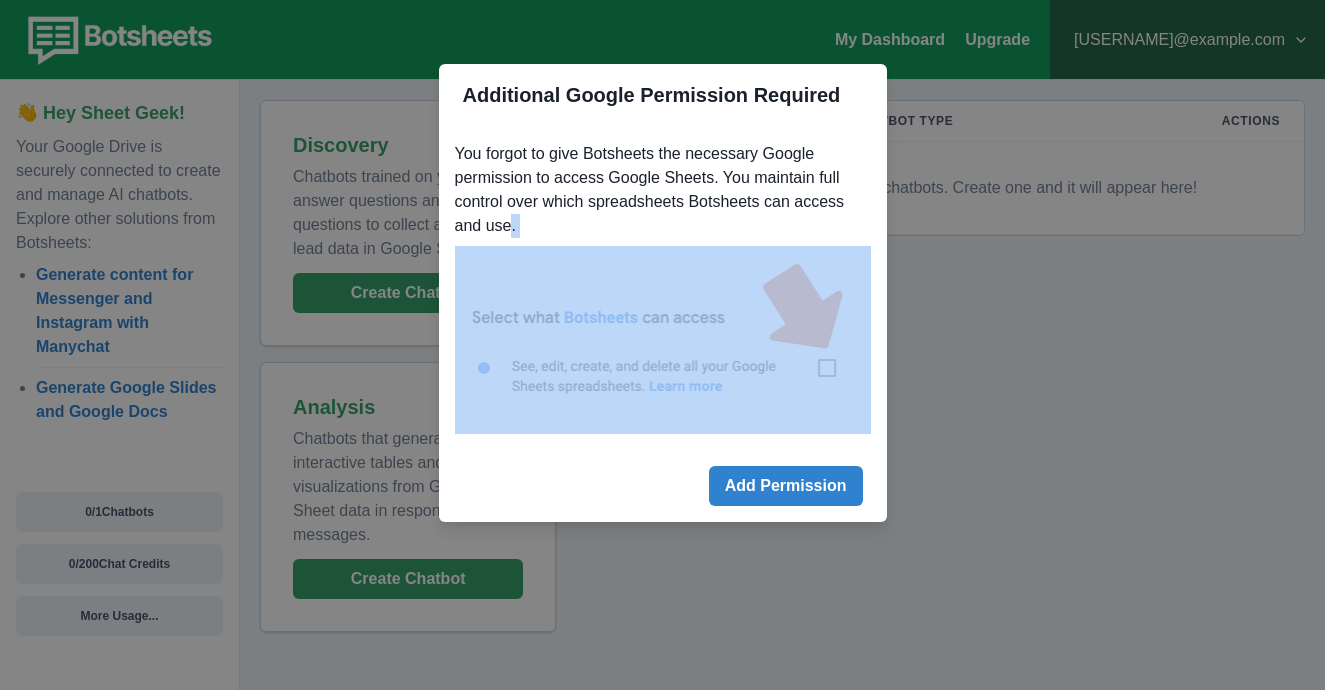 click on "Additional Google Permission Required You forgot to give Botsheets the necessary Google permission to access Google Sheets. You maintain full control over which spreadsheets Botsheets can access and use. Add Permission" at bounding box center (662, 345) 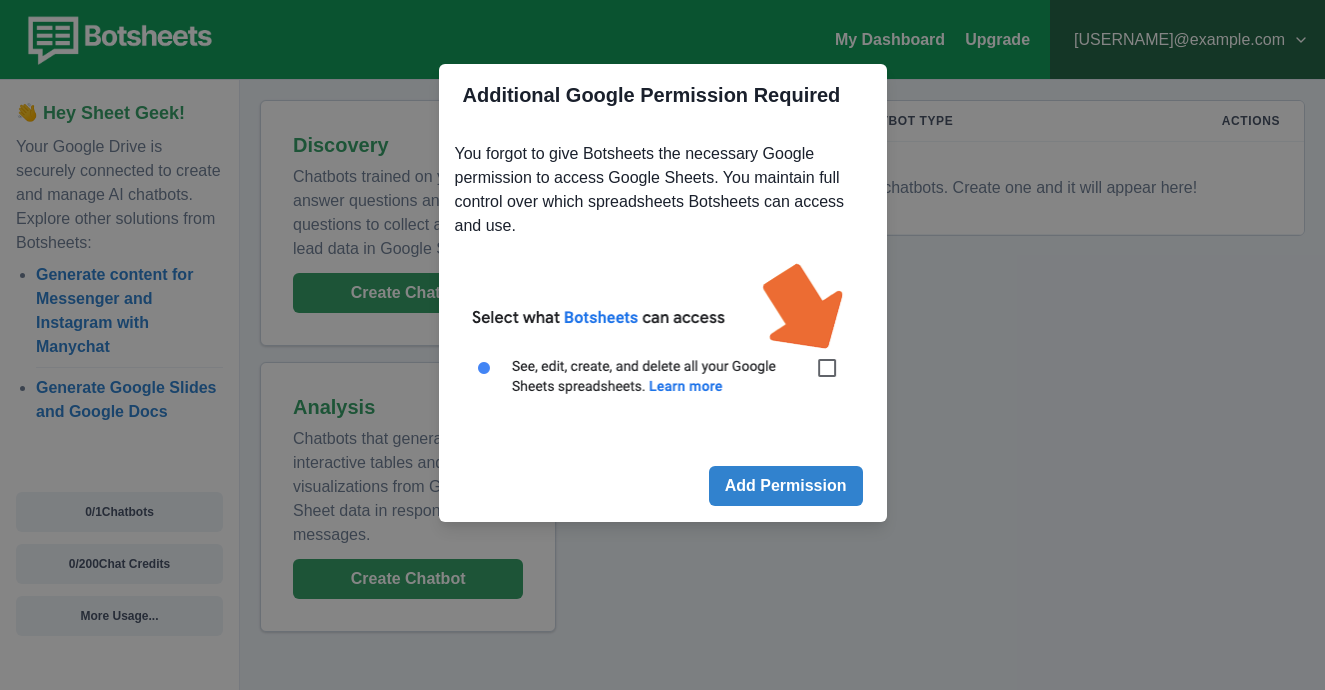 click at bounding box center [663, 340] 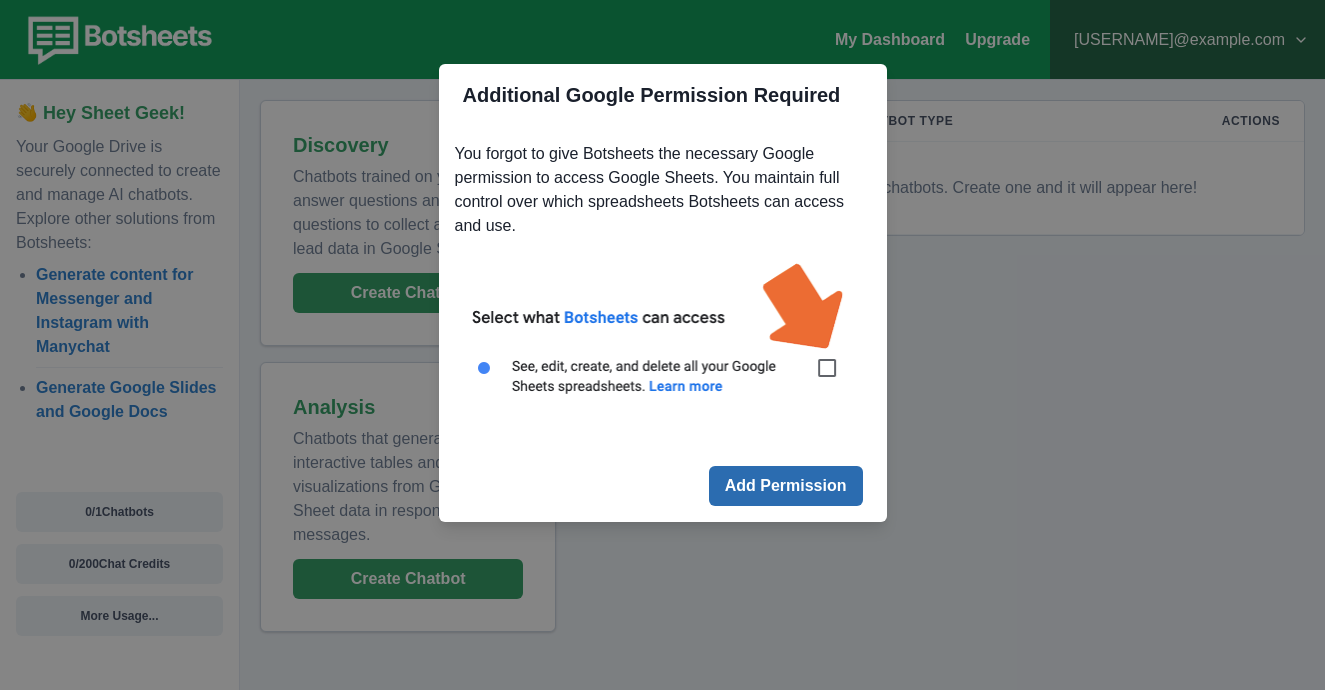 click on "Add Permission" at bounding box center (786, 486) 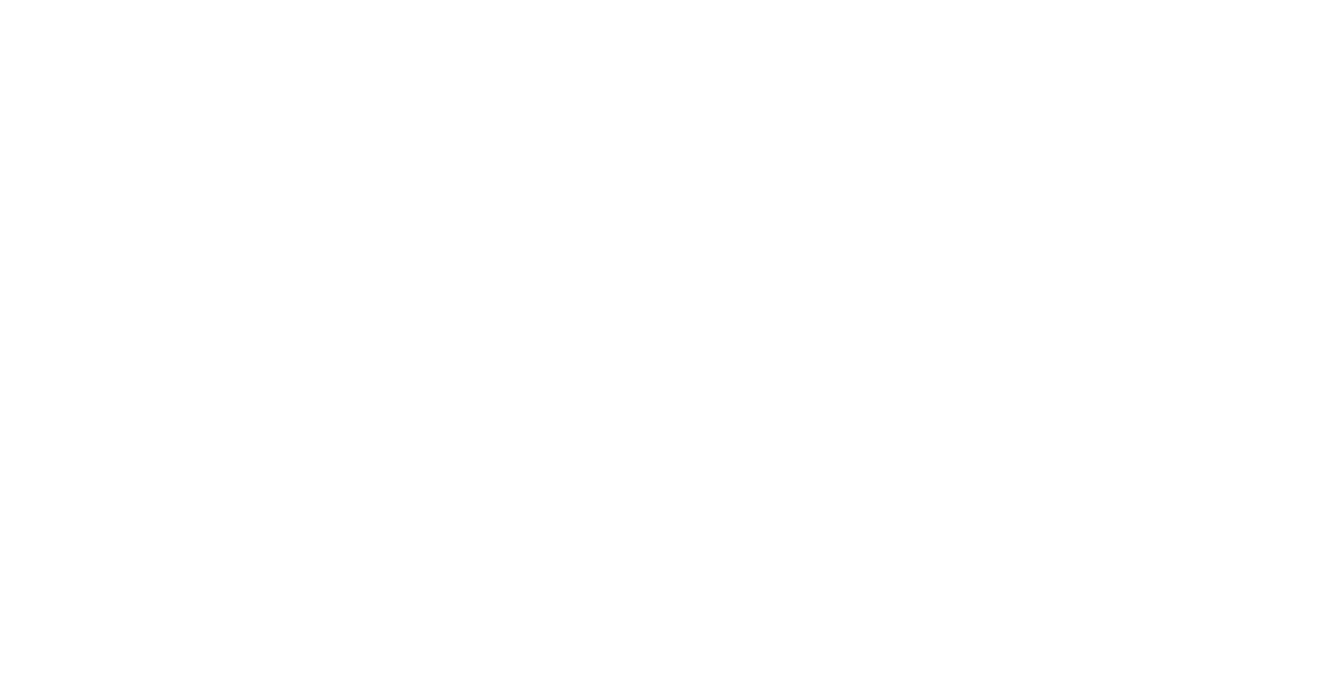 scroll, scrollTop: 0, scrollLeft: 0, axis: both 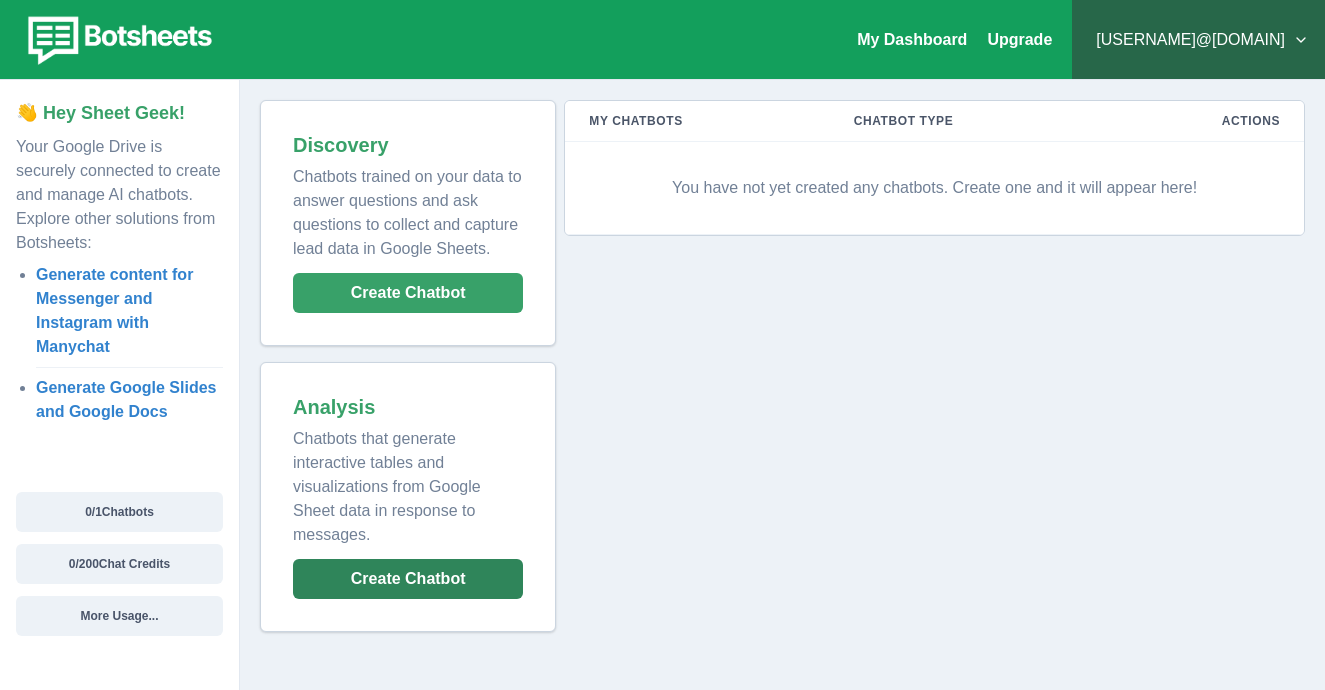 click on "Create Chatbot" at bounding box center (408, 293) 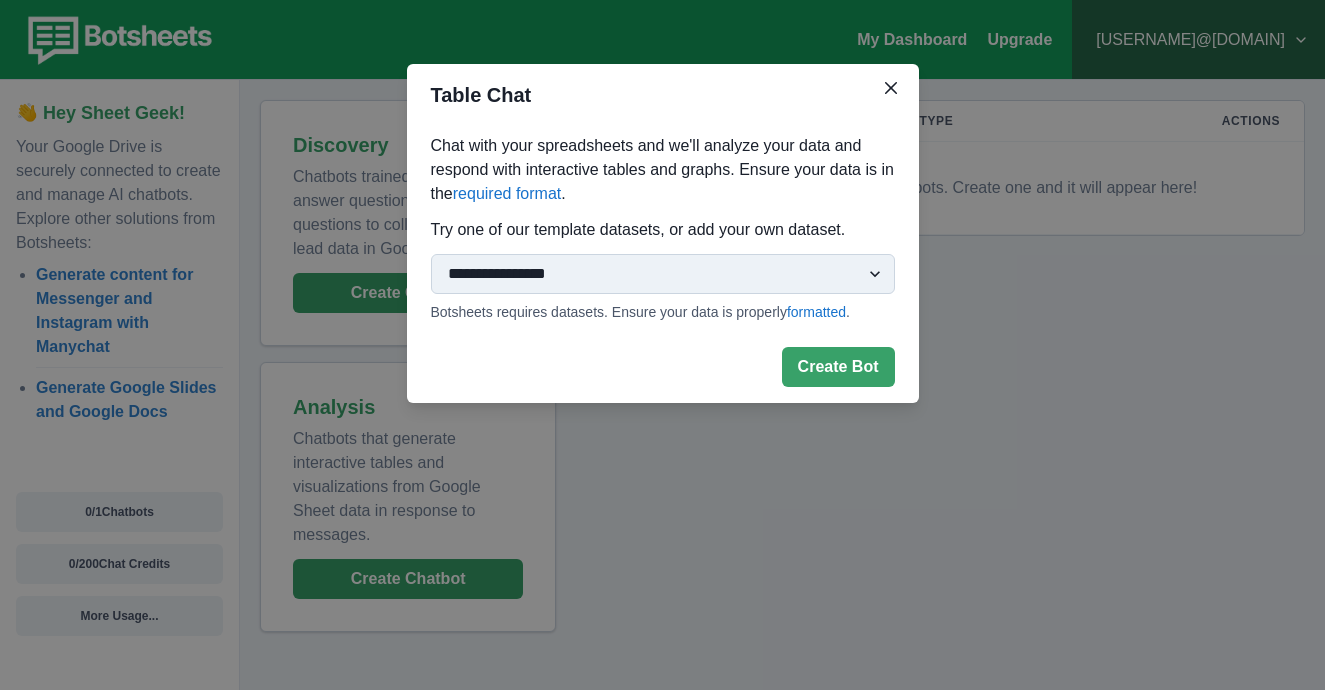 click on "**********" at bounding box center (663, 274) 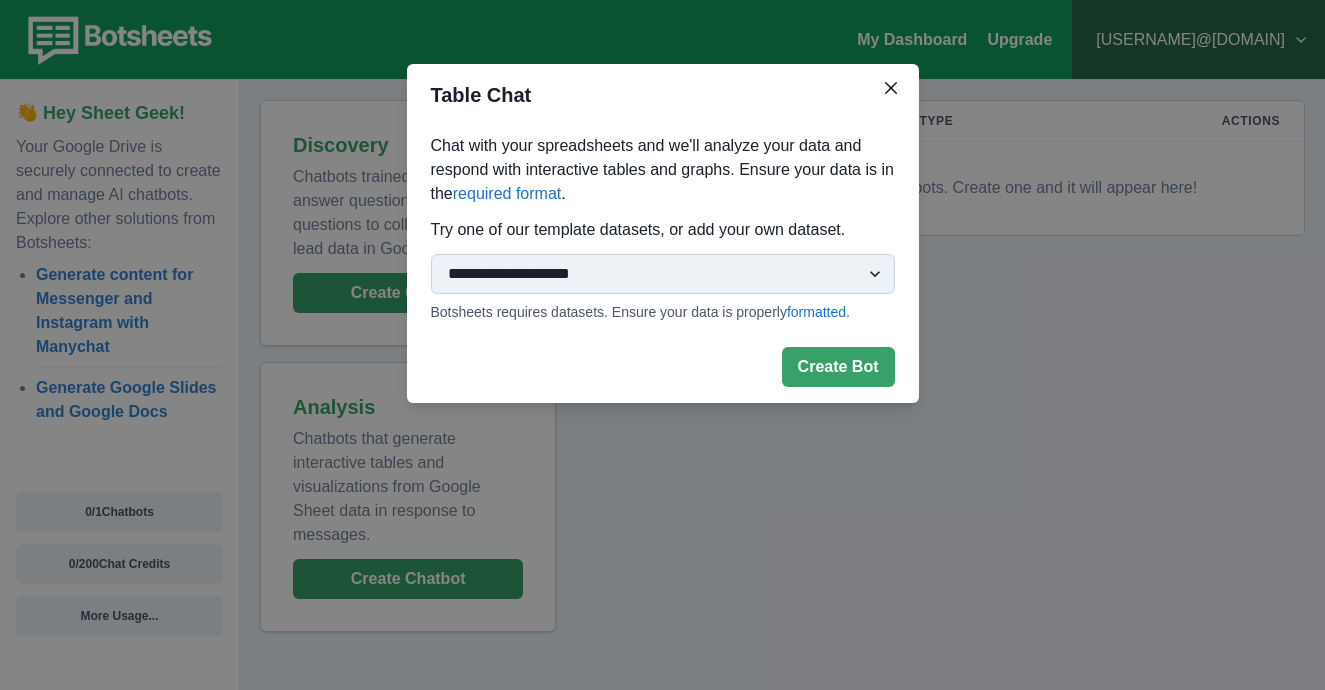 click on "**********" at bounding box center [663, 274] 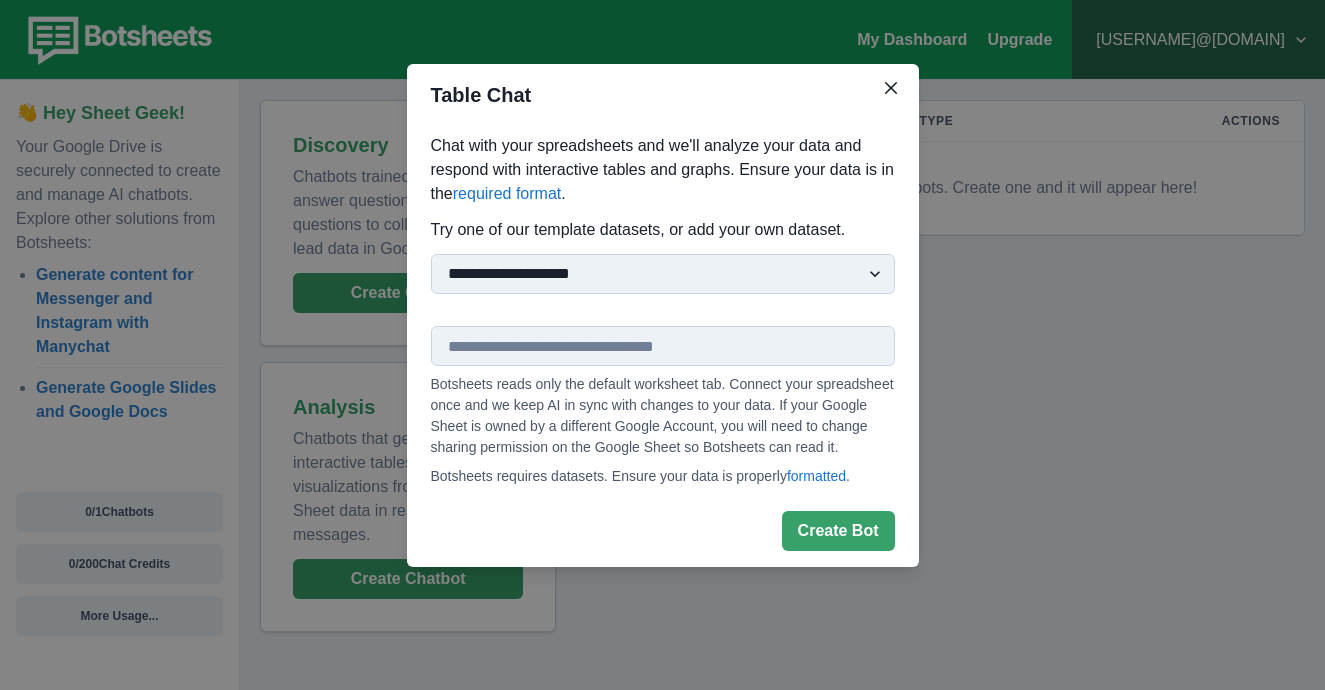 click at bounding box center (663, 346) 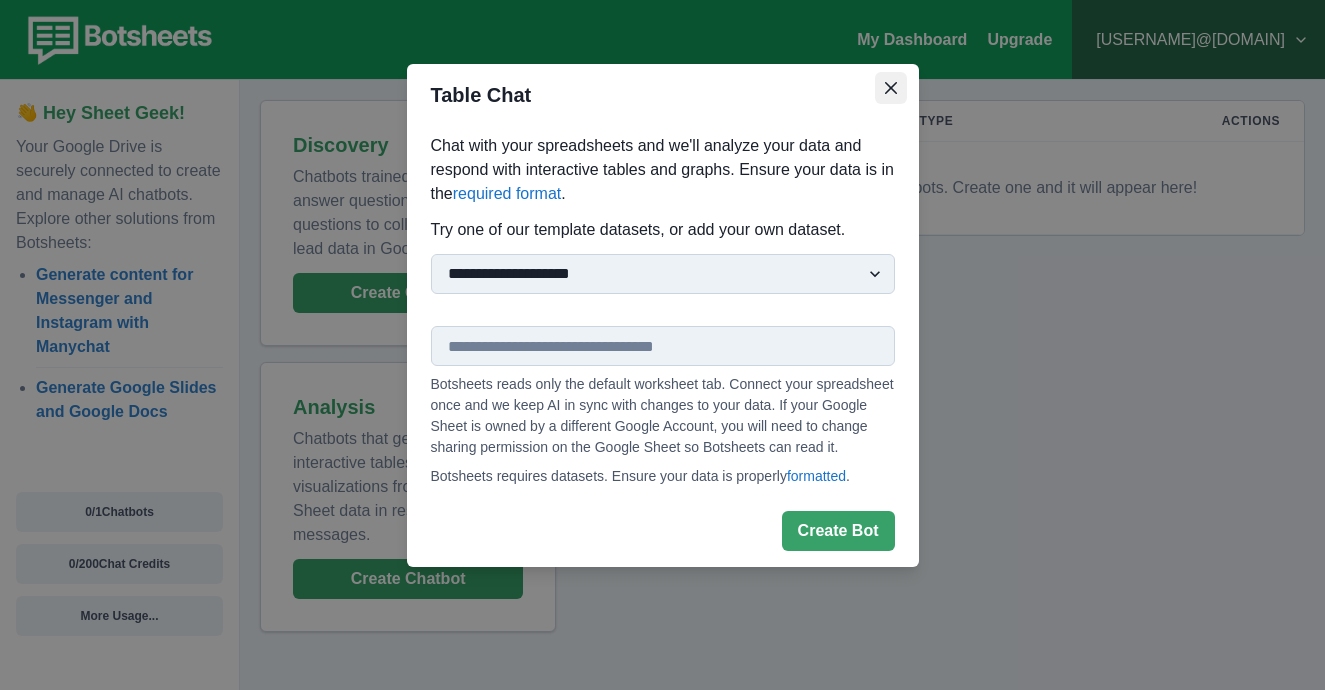 click at bounding box center (891, 88) 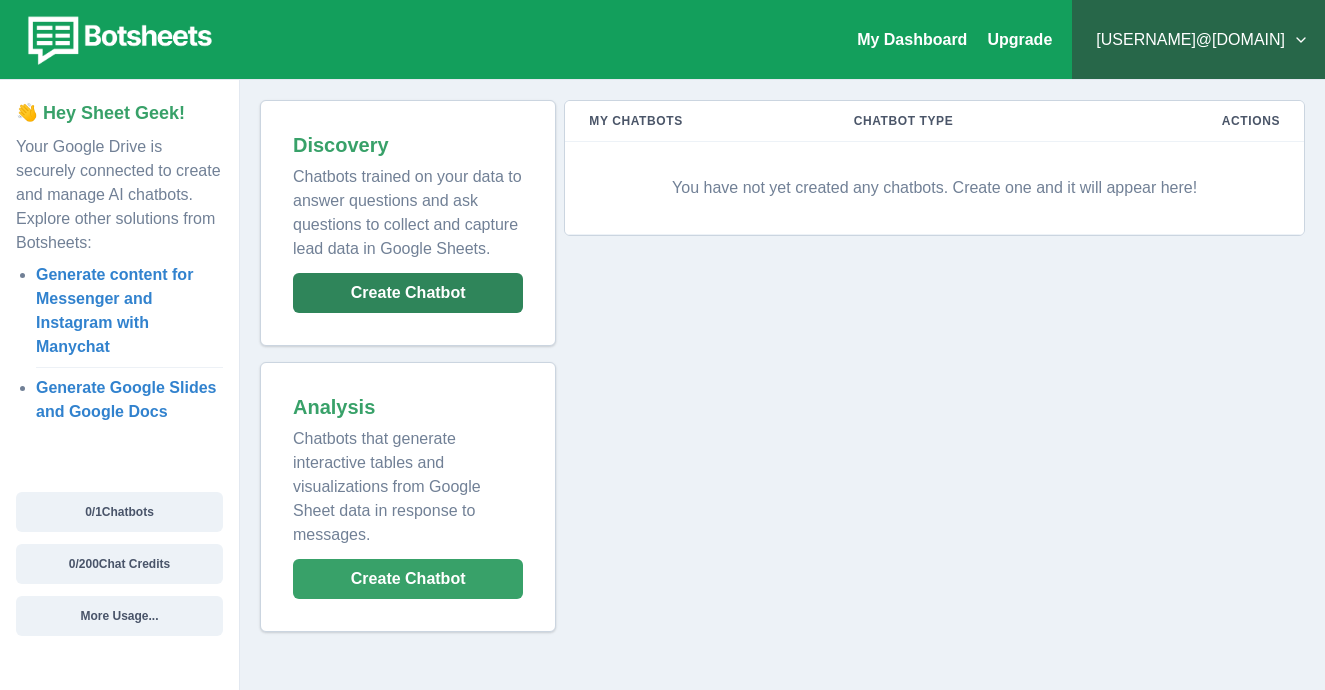 click on "Create Chatbot" at bounding box center (408, 293) 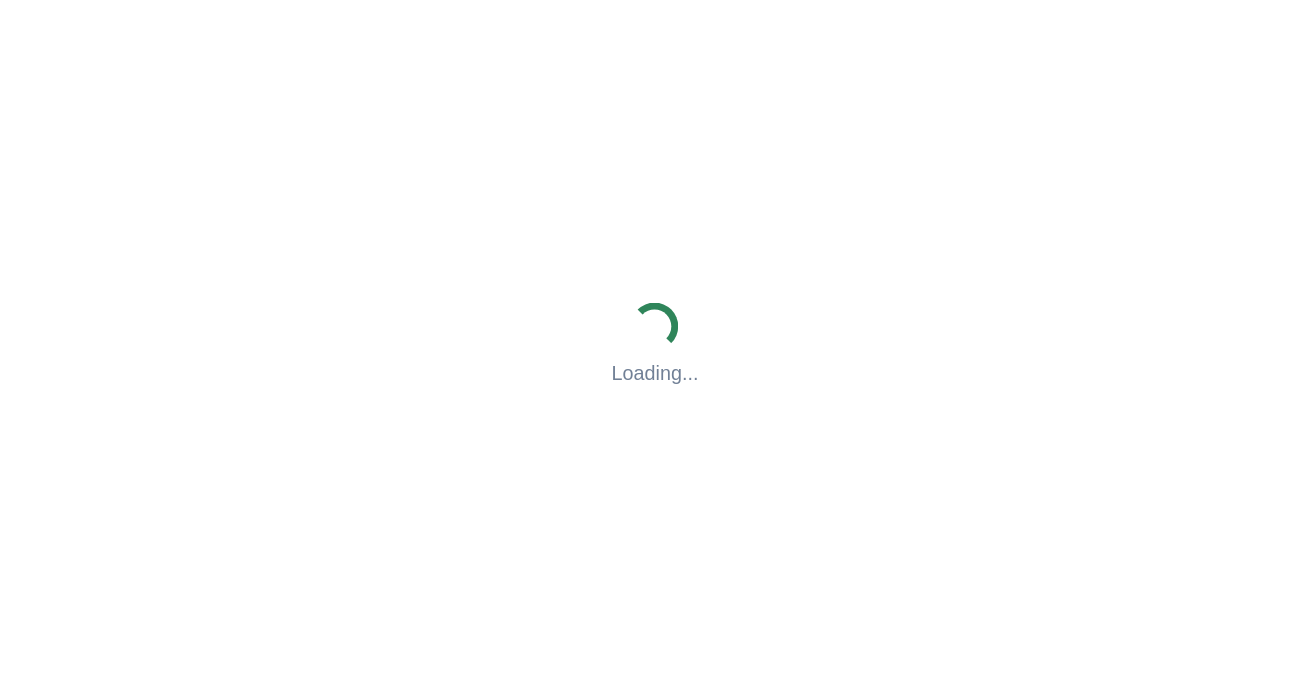 scroll, scrollTop: 0, scrollLeft: 0, axis: both 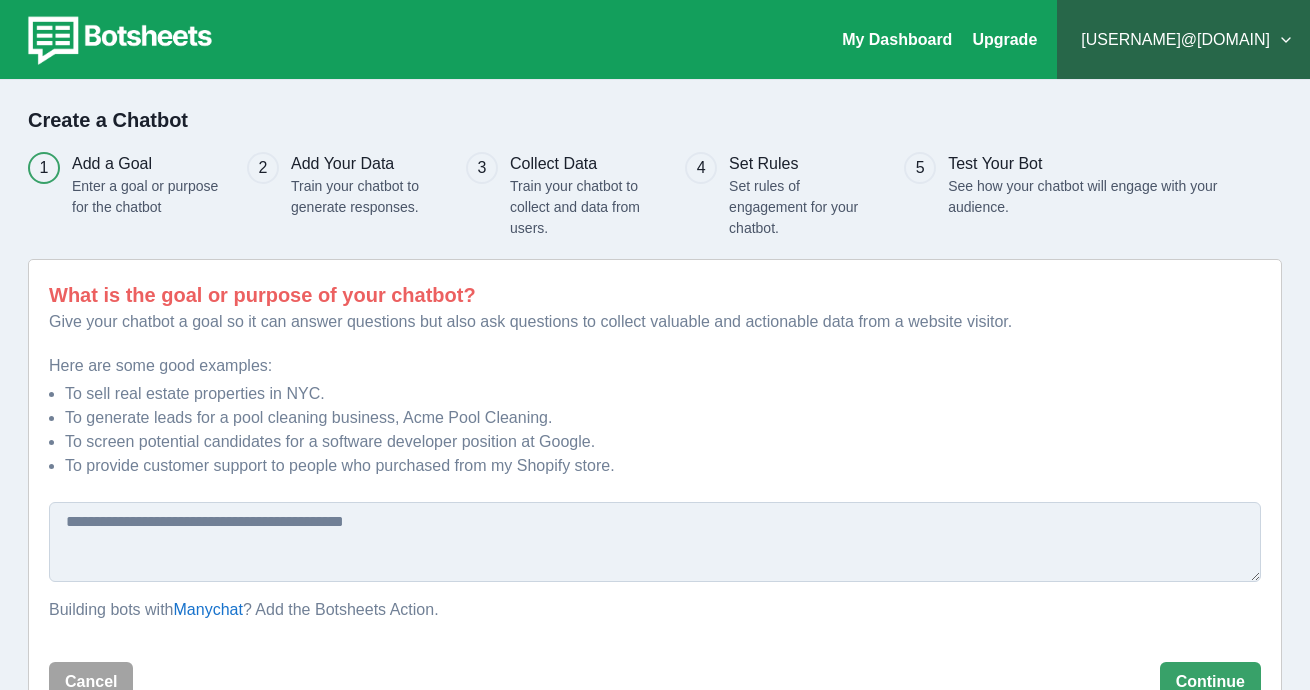 click at bounding box center (655, 542) 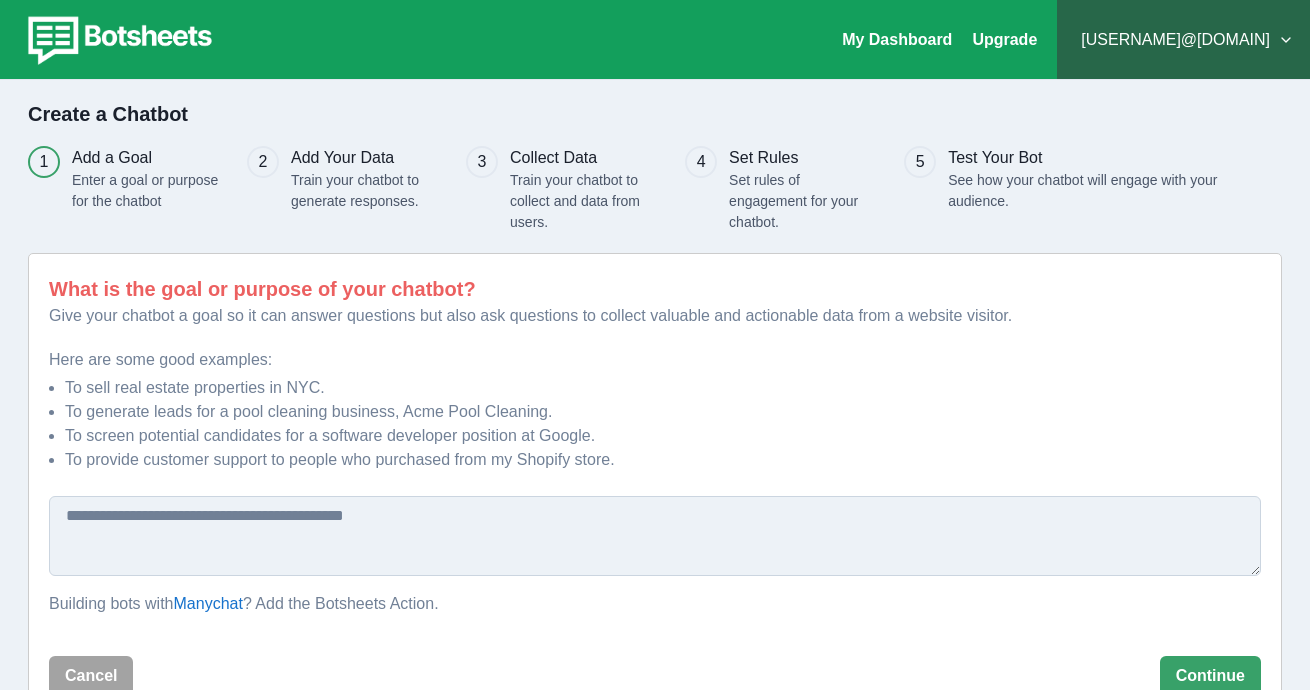 scroll, scrollTop: 0, scrollLeft: 0, axis: both 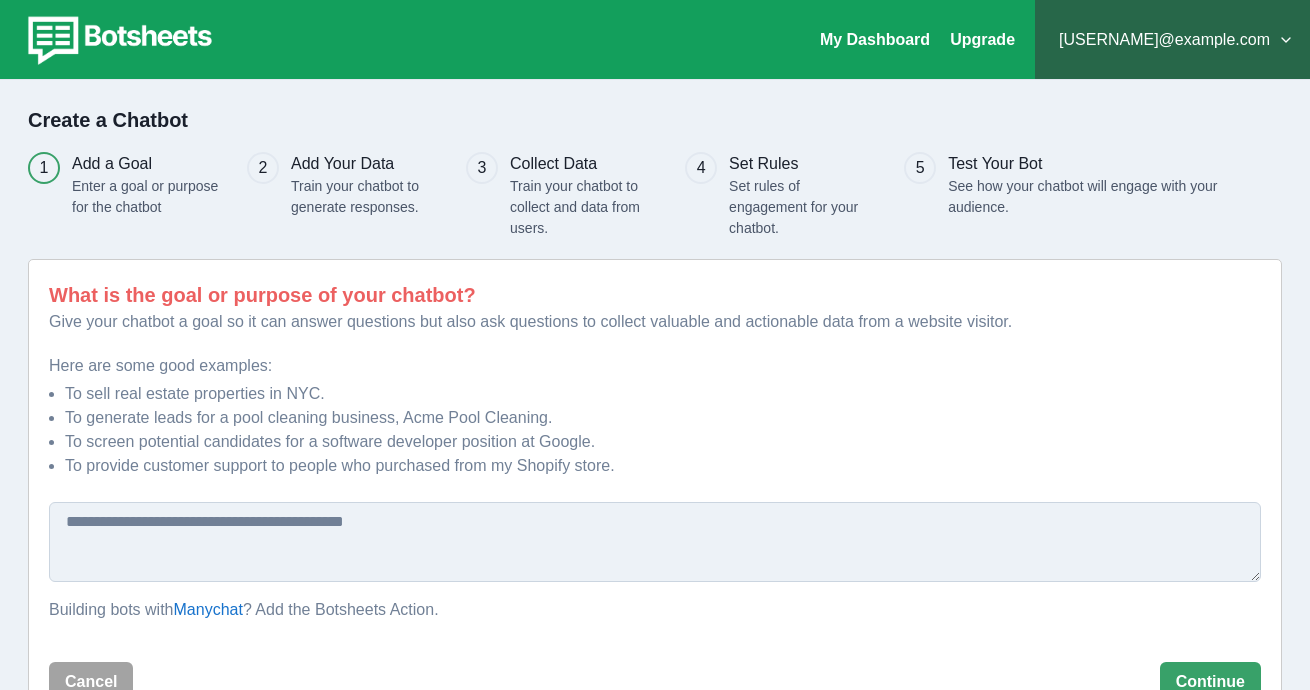 click at bounding box center (117, 40) 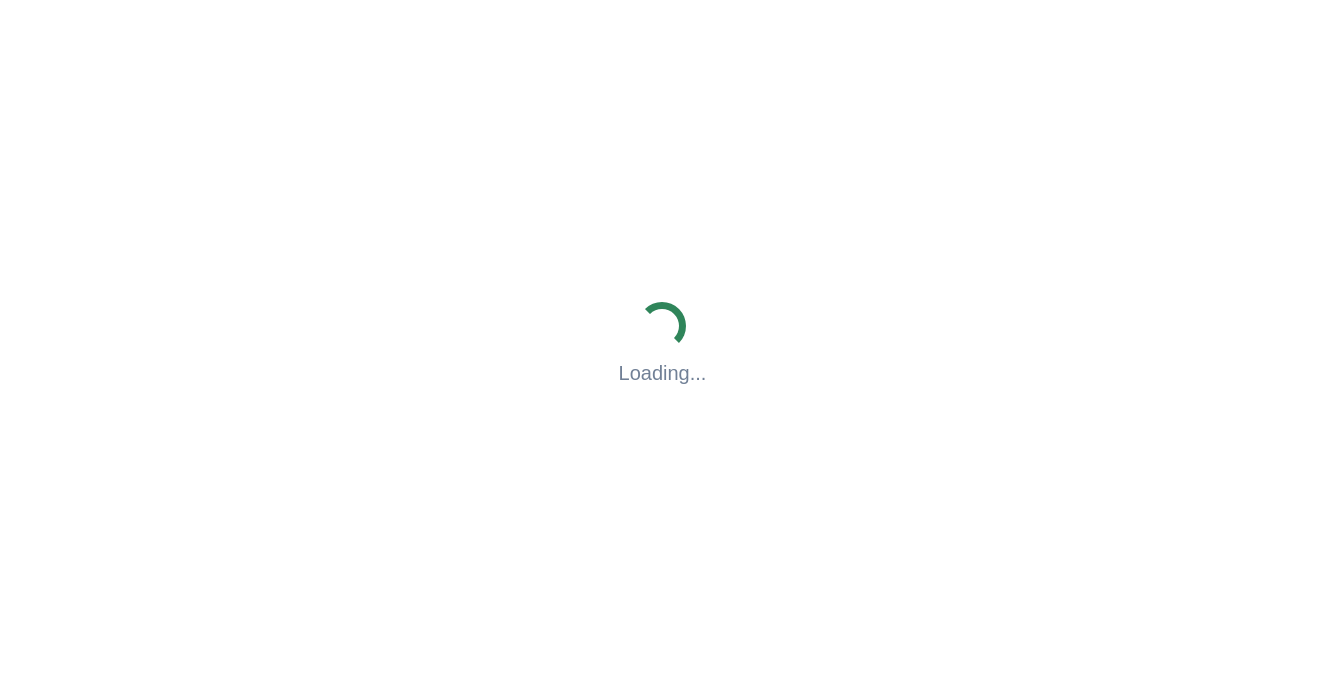 scroll, scrollTop: 0, scrollLeft: 0, axis: both 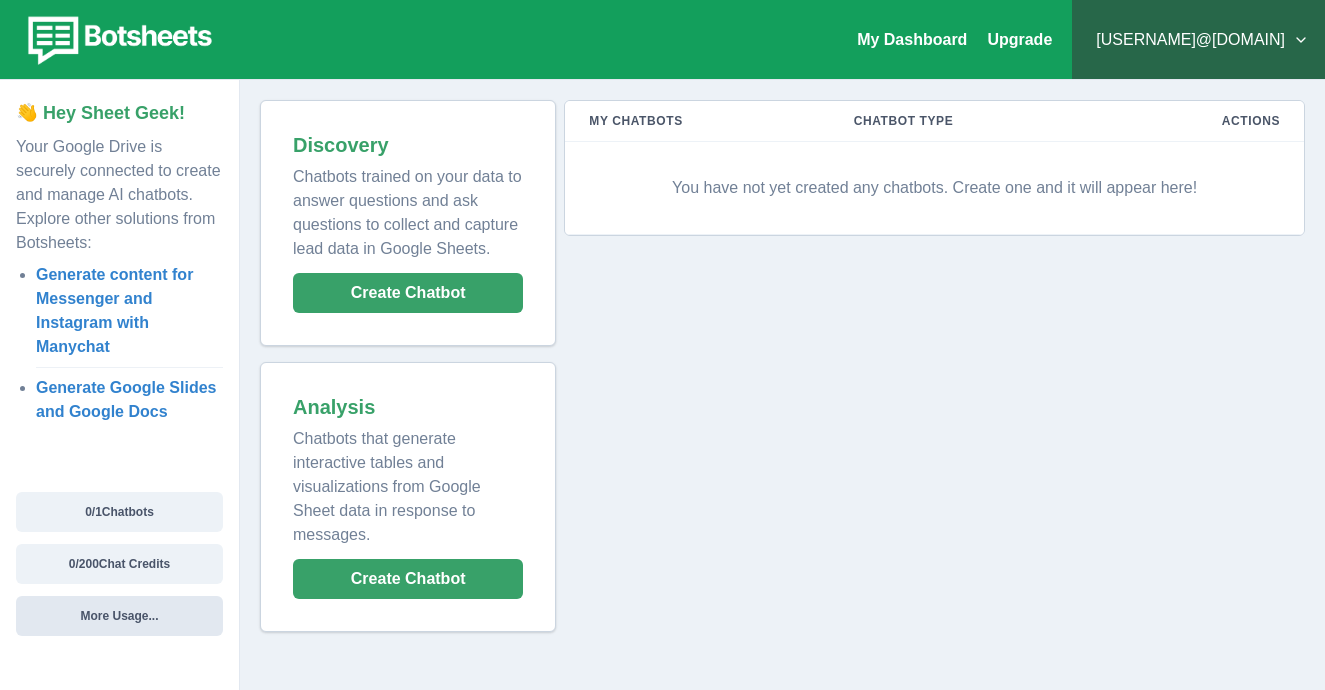 click on "More Usage..." at bounding box center (119, 616) 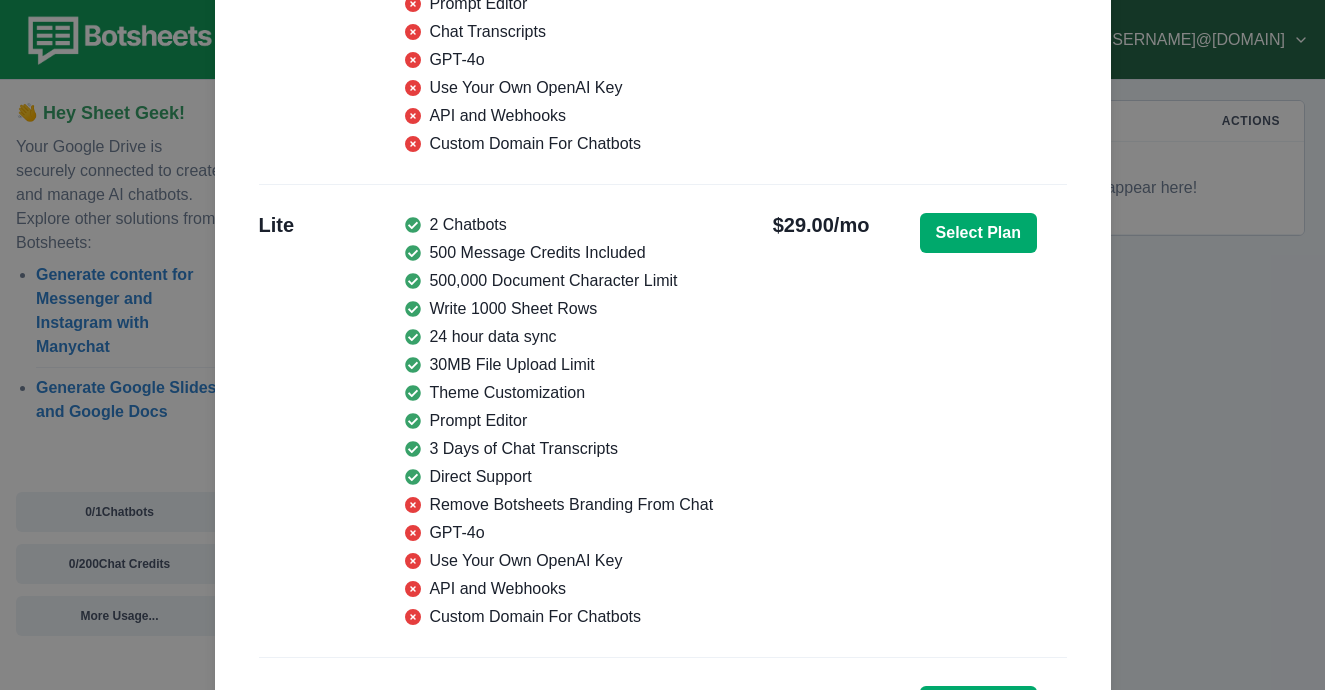 scroll, scrollTop: 630, scrollLeft: 0, axis: vertical 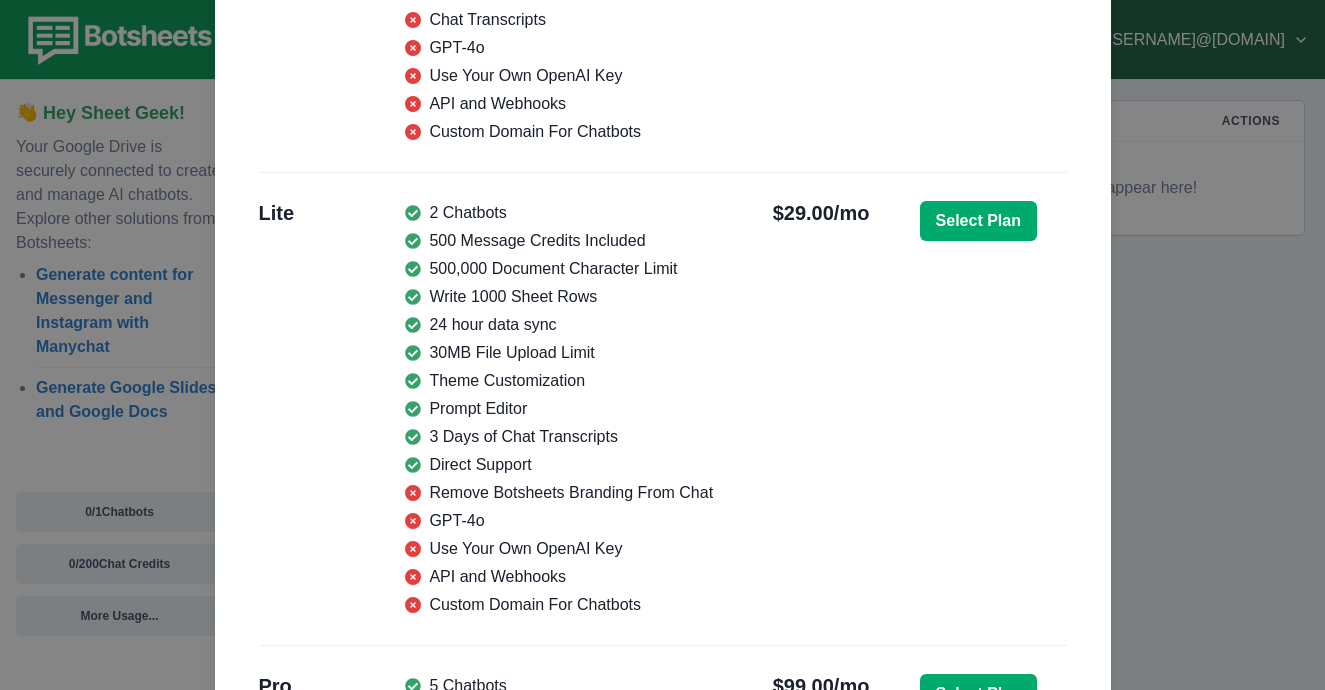 click on "Monthly Usage & Plans Chatbots ( 0 / 1  Chatbots) Message Credits ( 0 / 200  Message Credits) Document Character Limit ( 0 / 100000  Characters) Write Sheet Rows ( 0 / 10  Rows) Free 1 Chatbot 30 Message Credits Included 100,000 Document Character Limit Write 10 Sheet Rows 30MB File Upload Limit Theme Customization Community Support Remove Botsheets Branding From Chat Prompt Editor Chat Transcripts GPT-4o Use Your Own OpenAI Key API and Webhooks Custom Domain For Chatbots Free Current Plan Lite 2 Chatbots 500 Message Credits Included 500,000 Document Character Limit Write 1000 Sheet Rows 24 hour data sync 30MB File Upload Limit Theme Customization Prompt Editor 3 Days of Chat Transcripts Direct Support Remove Botsheets Branding From Chat GPT-4o Use Your Own OpenAI Key API and Webhooks Custom Domain For Chatbots $29.00/mo Select Plan Pro 5 Chatbots 2,000 Message Credits Included 10,000,000 Document Character Limit Write 25,000 Sheet Rows 6 hour data sync 30MB File Upload Limit Theme Customization Prompt Editor" at bounding box center (662, 345) 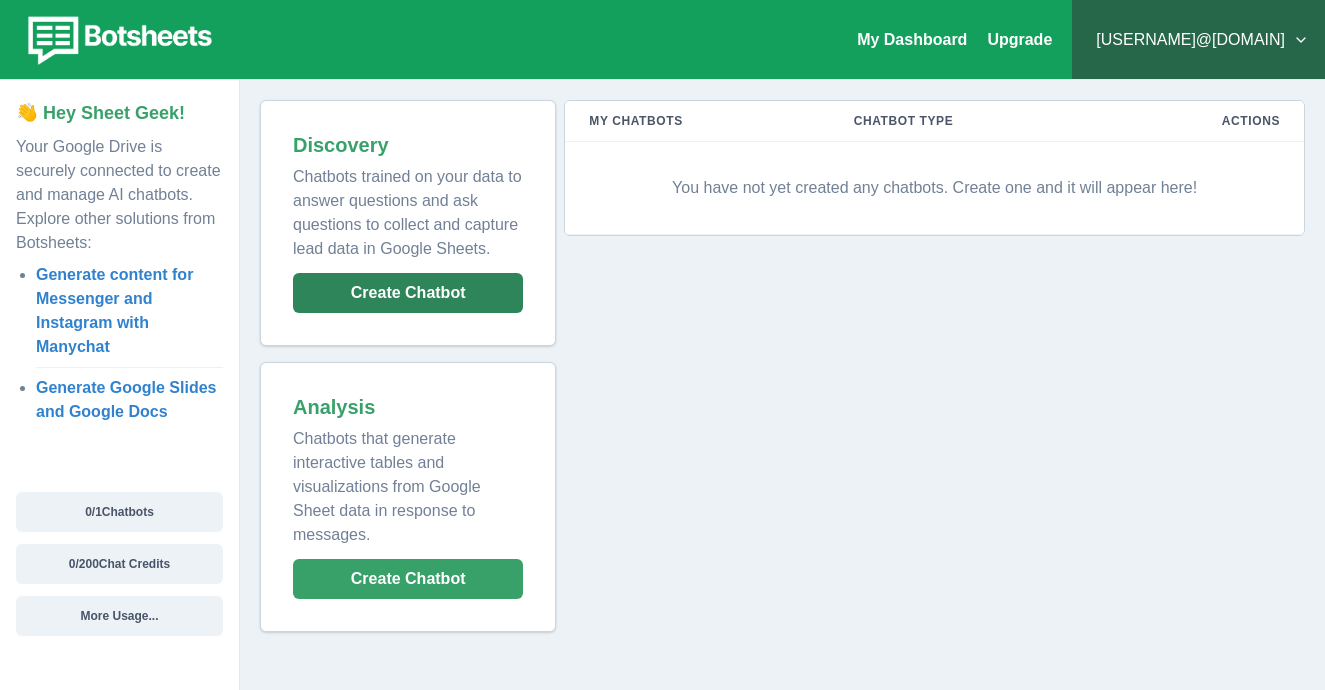 click on "Create Chatbot" at bounding box center [408, 293] 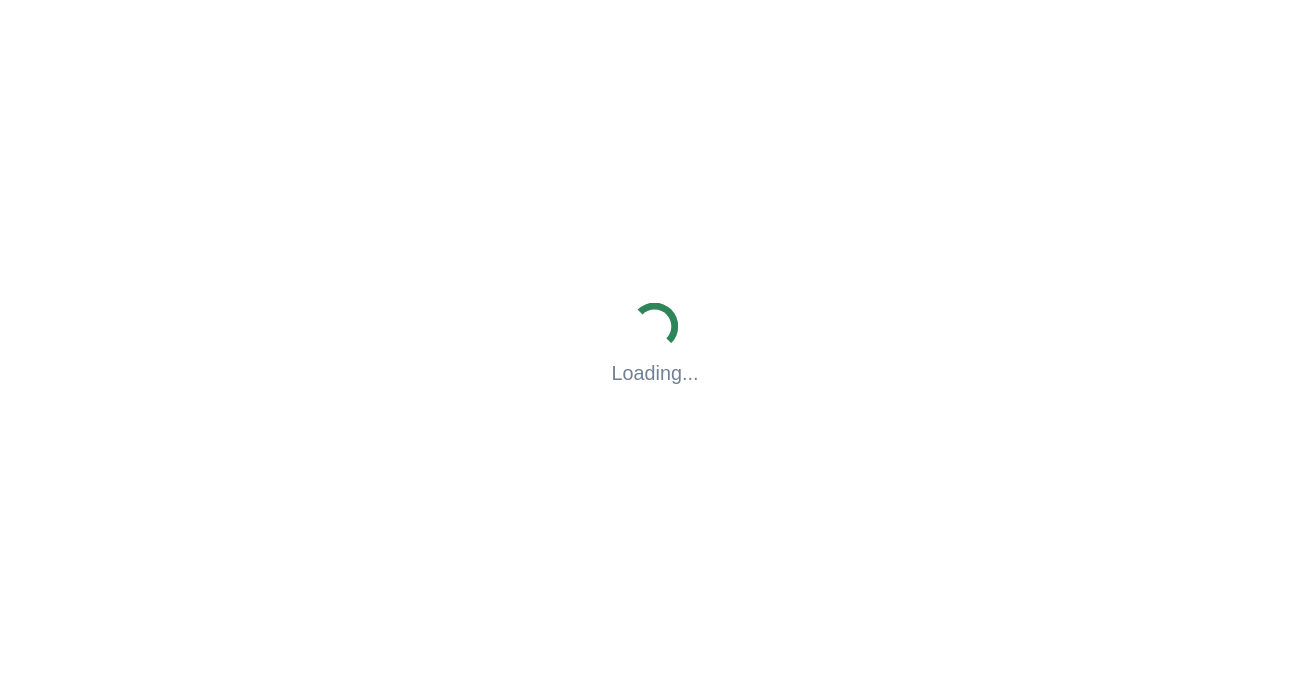 scroll, scrollTop: 0, scrollLeft: 0, axis: both 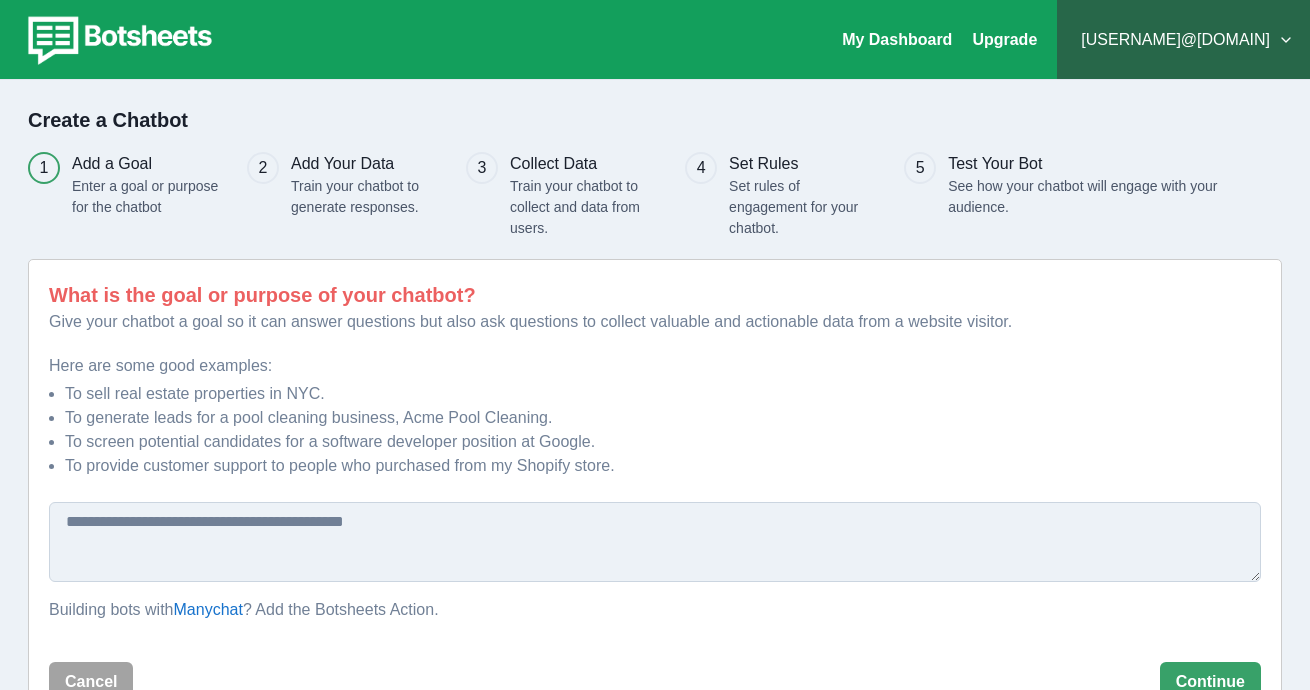click at bounding box center (655, 542) 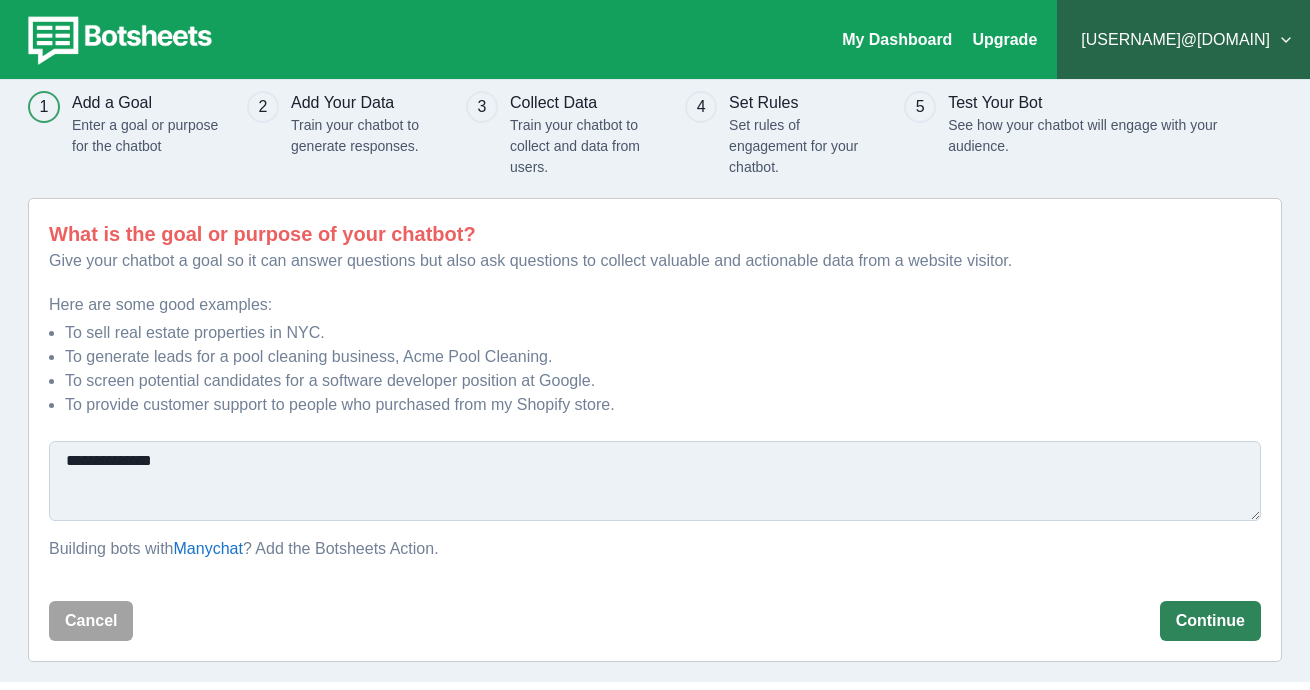 type on "**********" 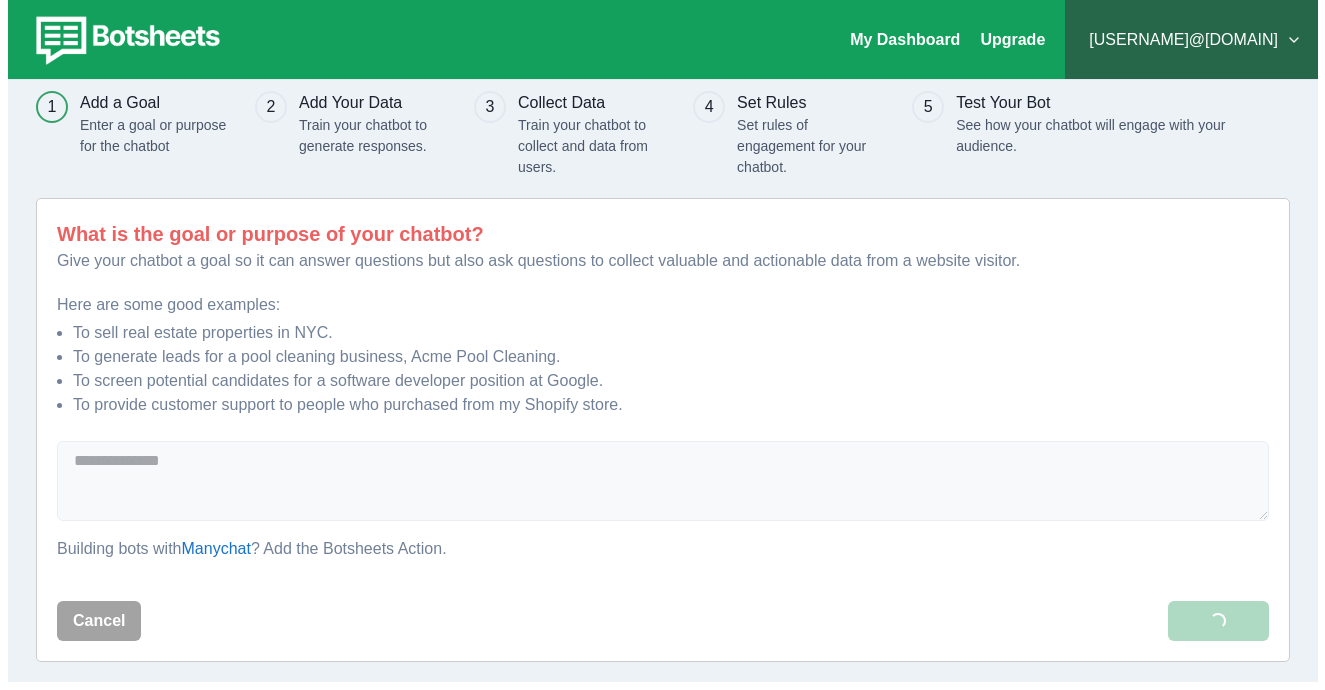 scroll, scrollTop: 0, scrollLeft: 0, axis: both 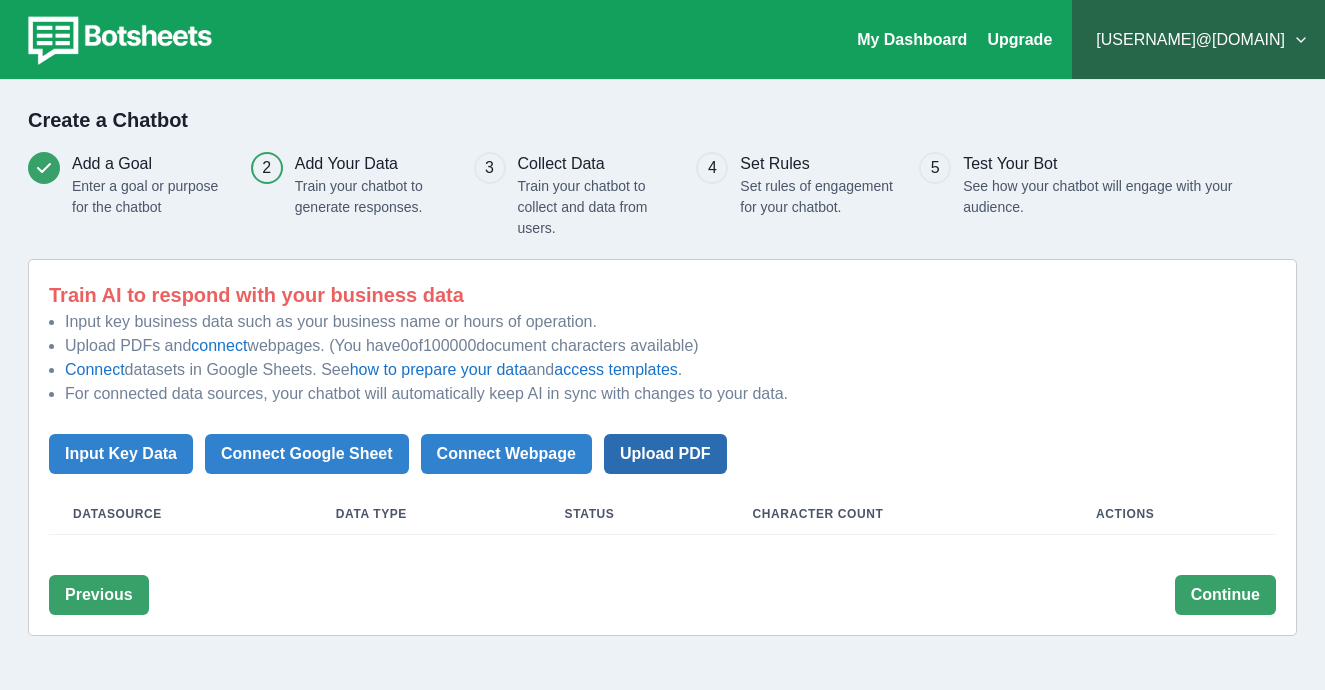 click on "Upload PDF" at bounding box center [665, 454] 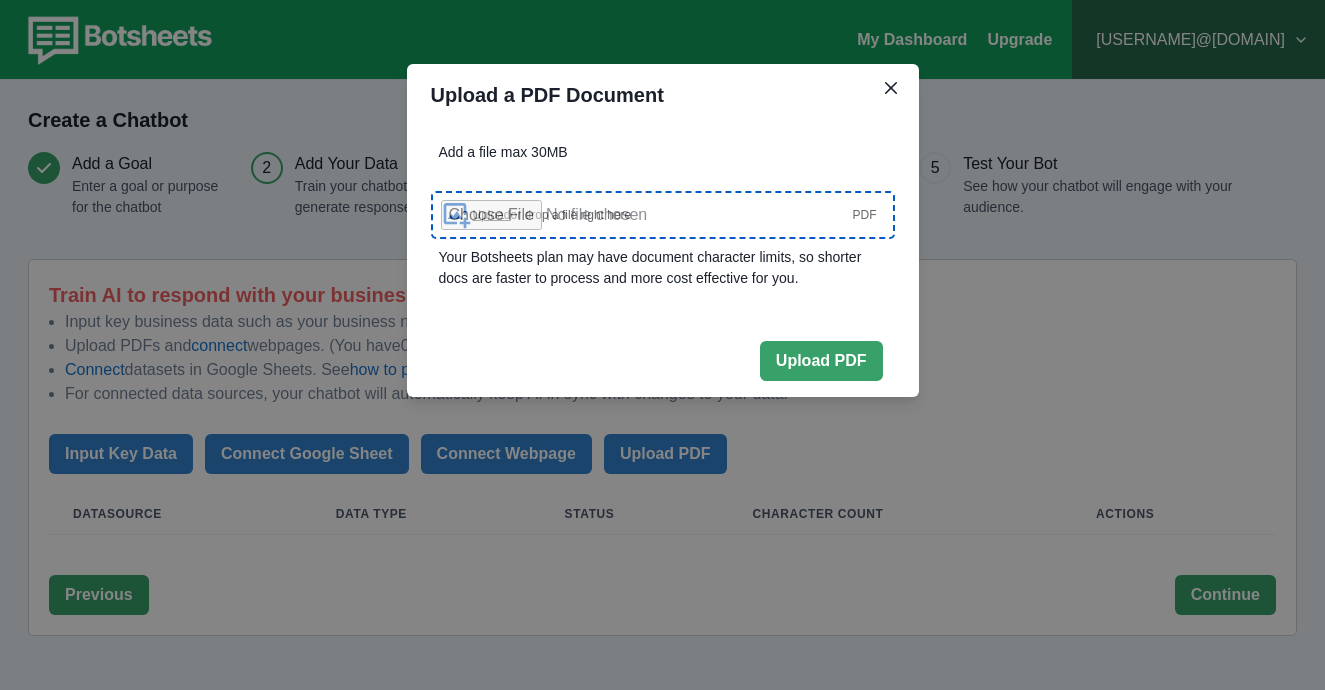 click on "Upload  or drop a file right here PDF" at bounding box center (663, 215) 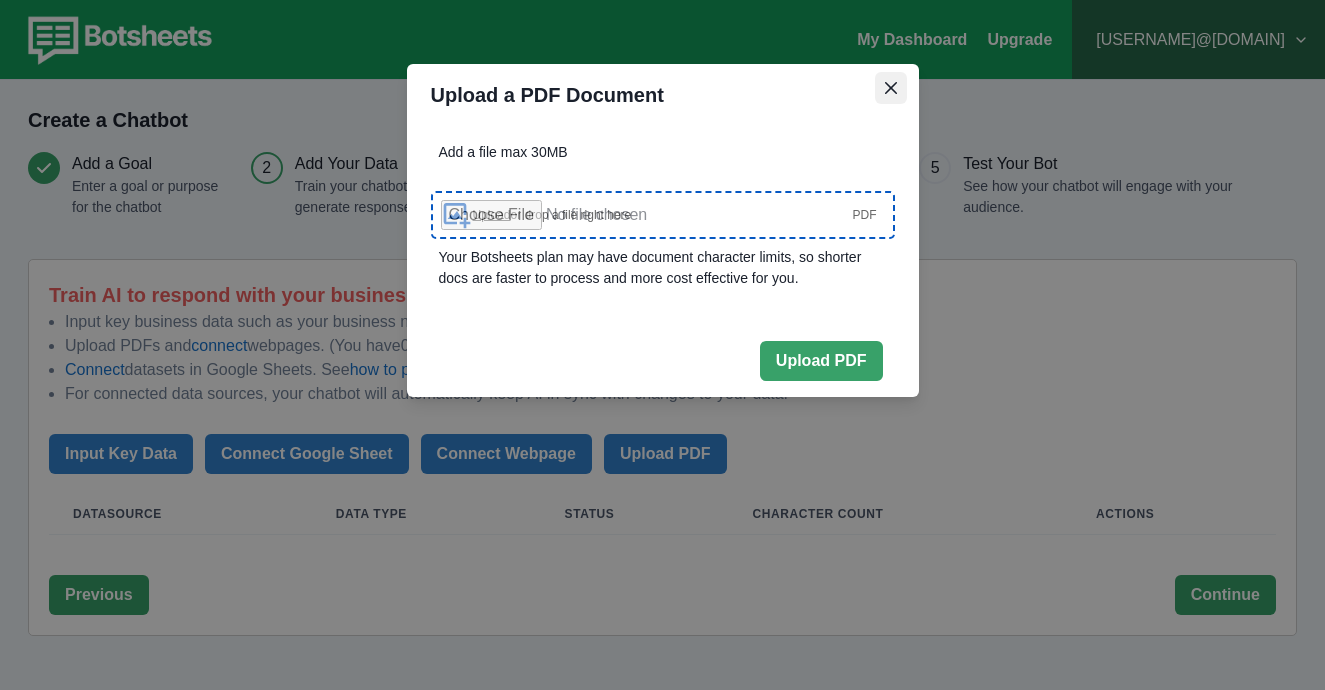 click at bounding box center [891, 88] 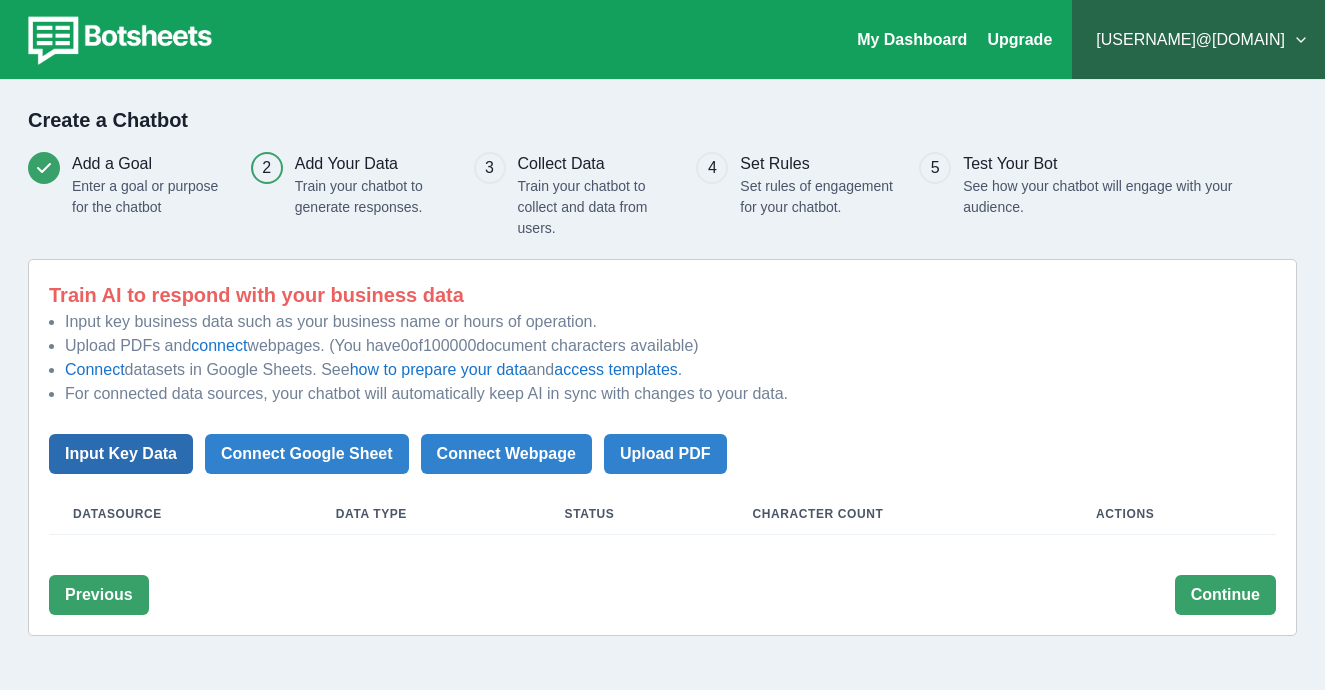 click on "Input Key Data" at bounding box center [121, 454] 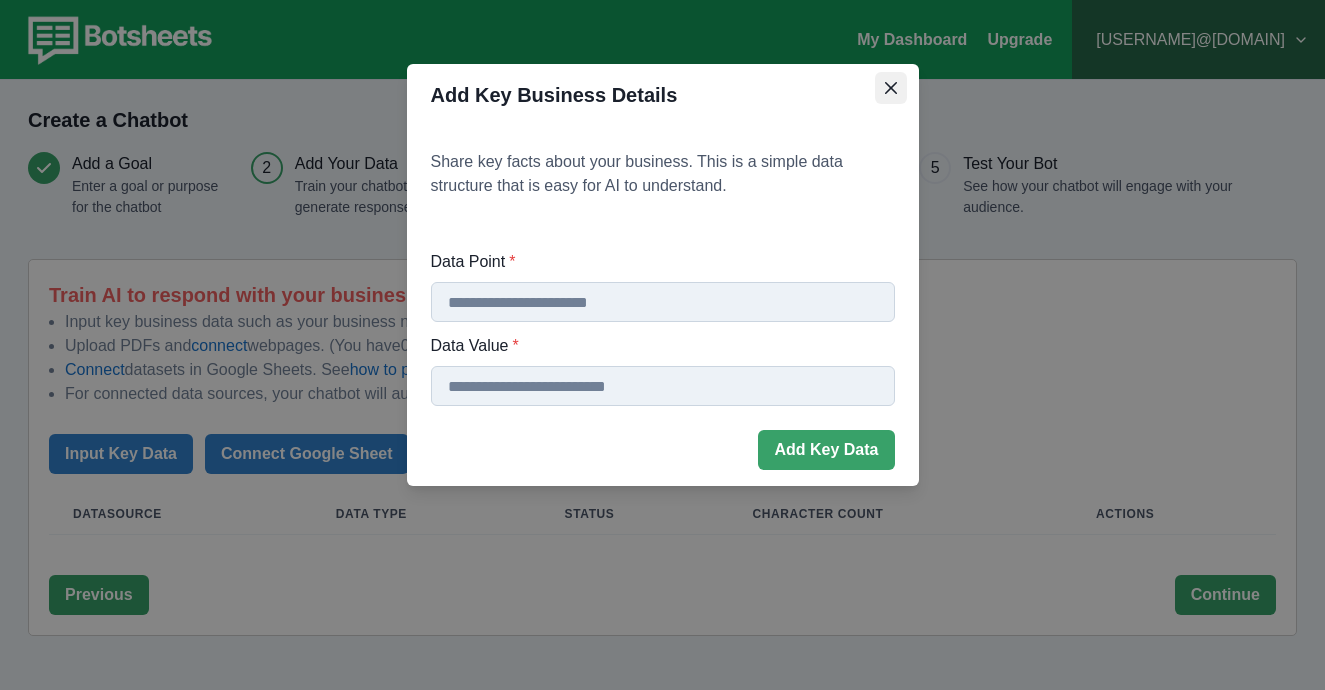 click at bounding box center [891, 88] 